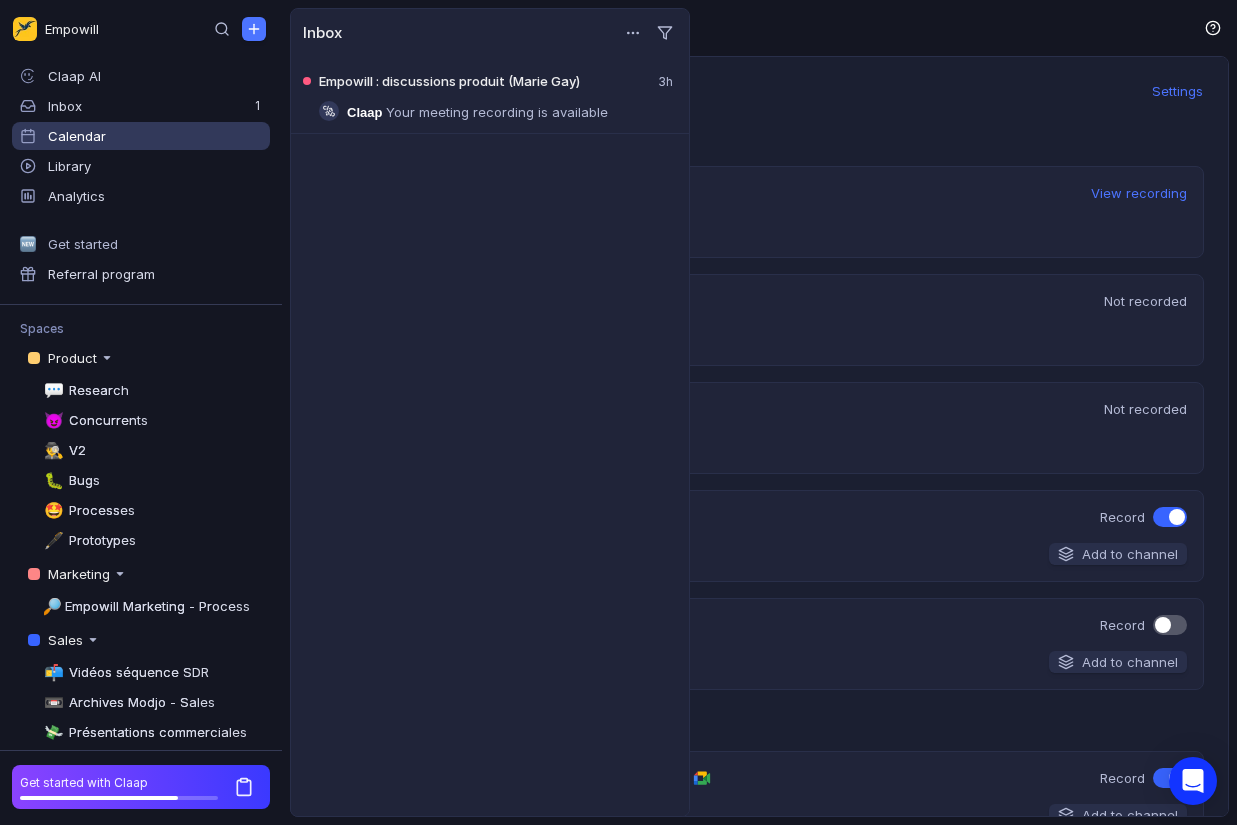 scroll, scrollTop: 0, scrollLeft: 0, axis: both 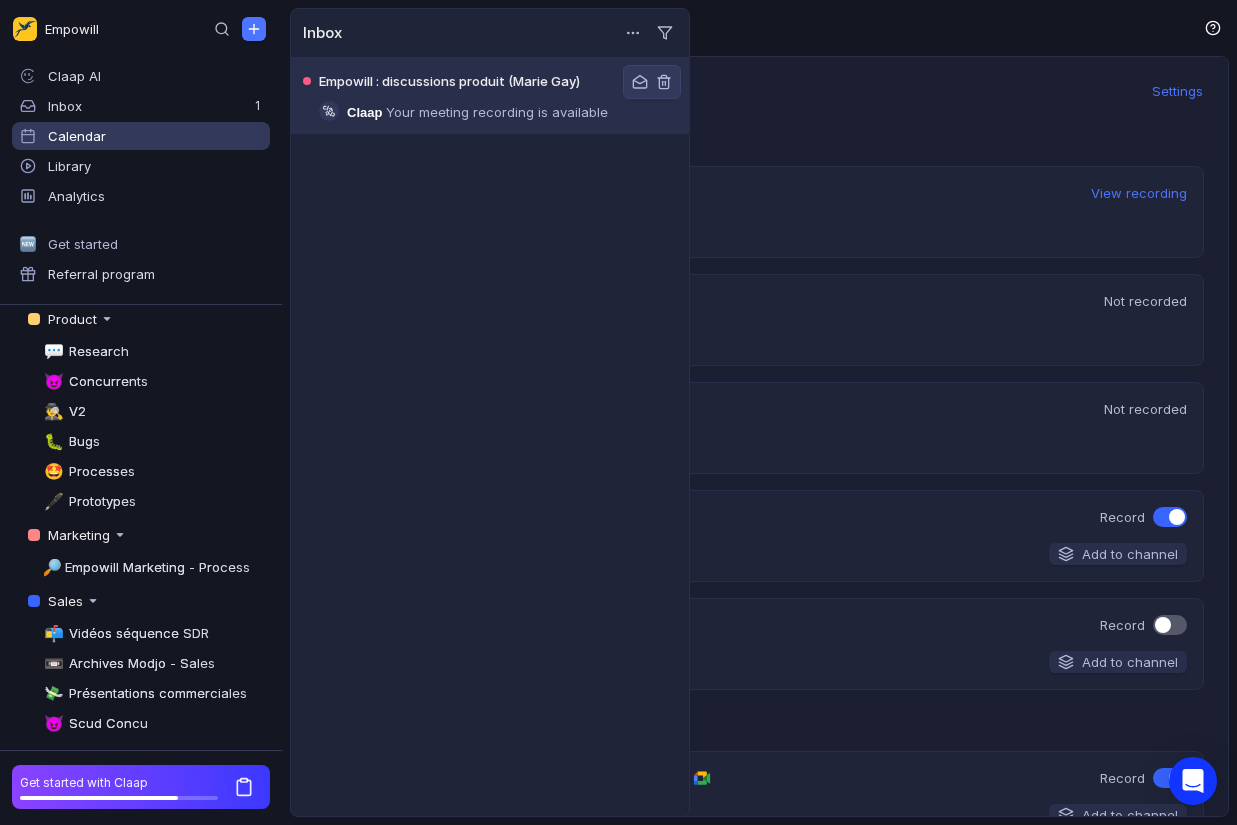 click on "Empowill : discussions produit (Marie Gay) 3h Claap Your meeting recording is available" at bounding box center [504, 95] 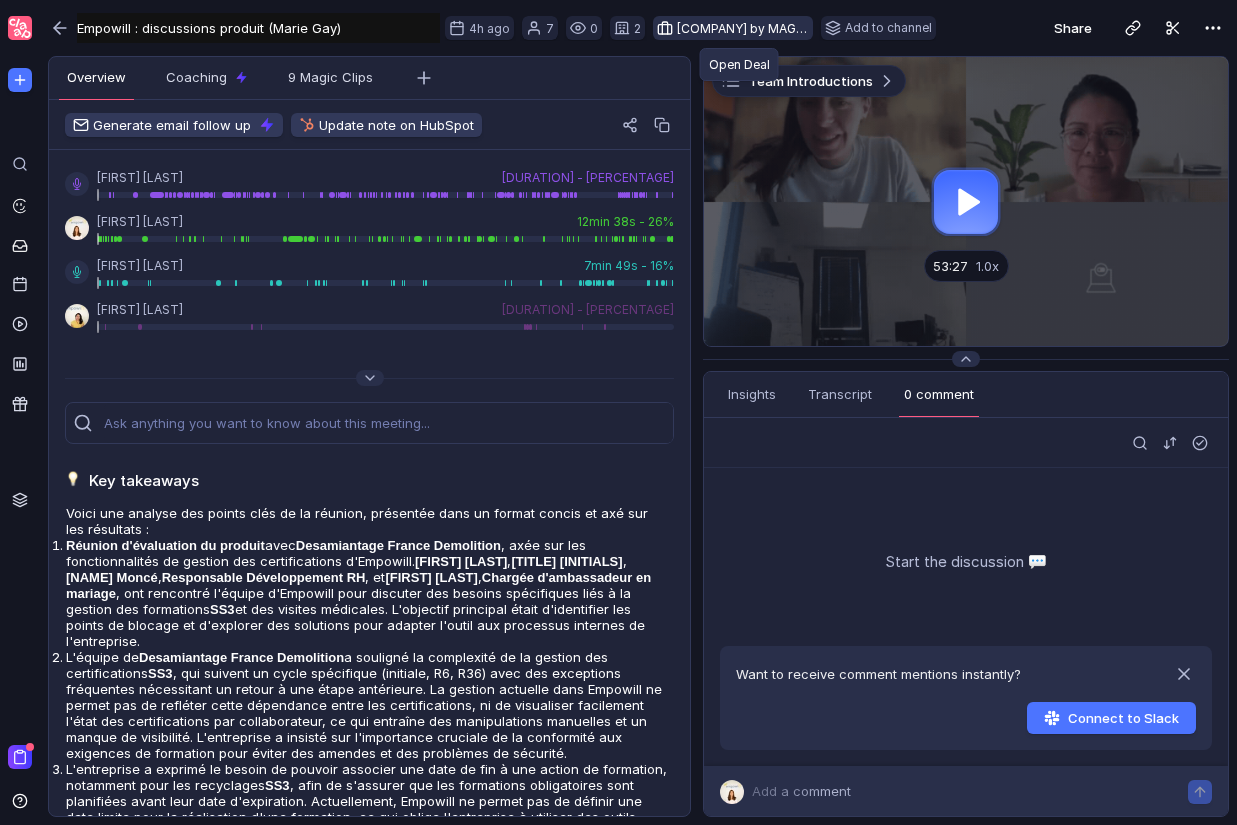 click on "[COMPANY] by MAGARI" at bounding box center (743, 28) 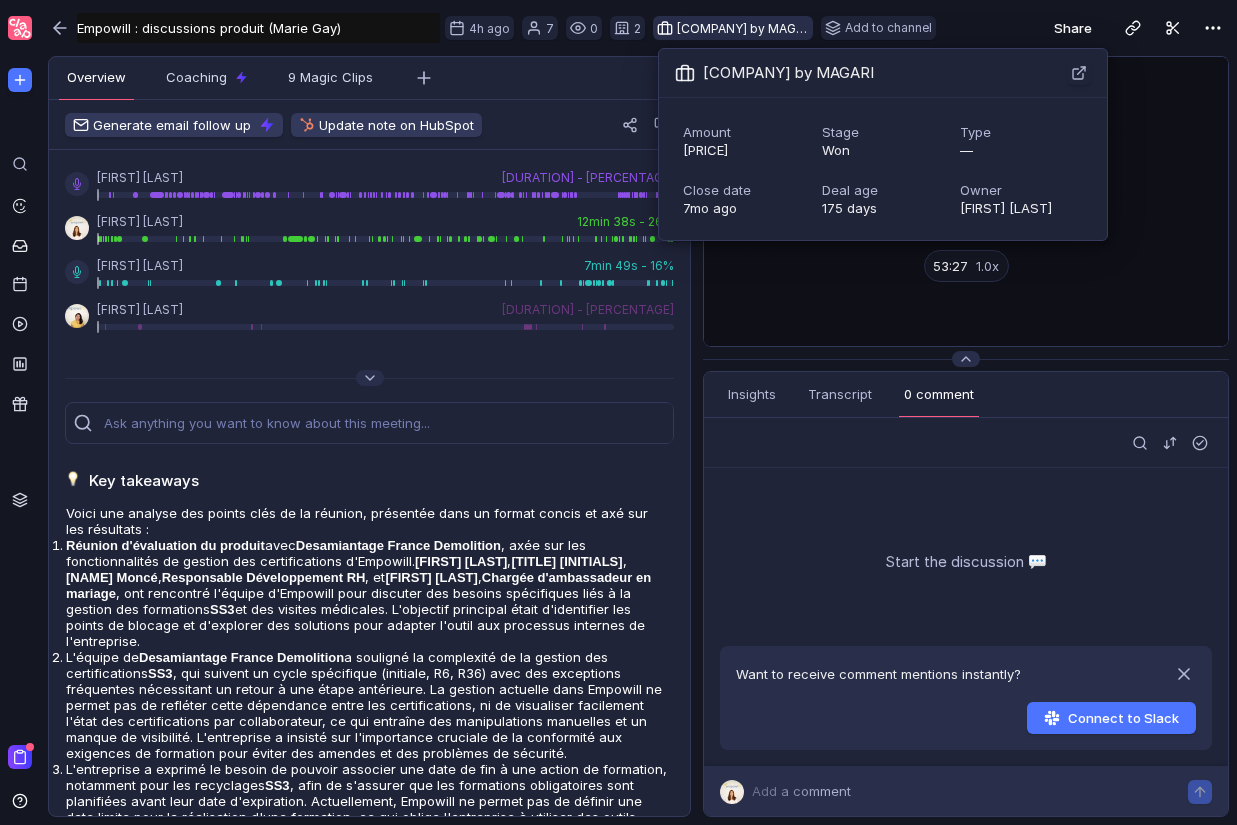 click on "[COMPANY] by MAGARI" at bounding box center [743, 28] 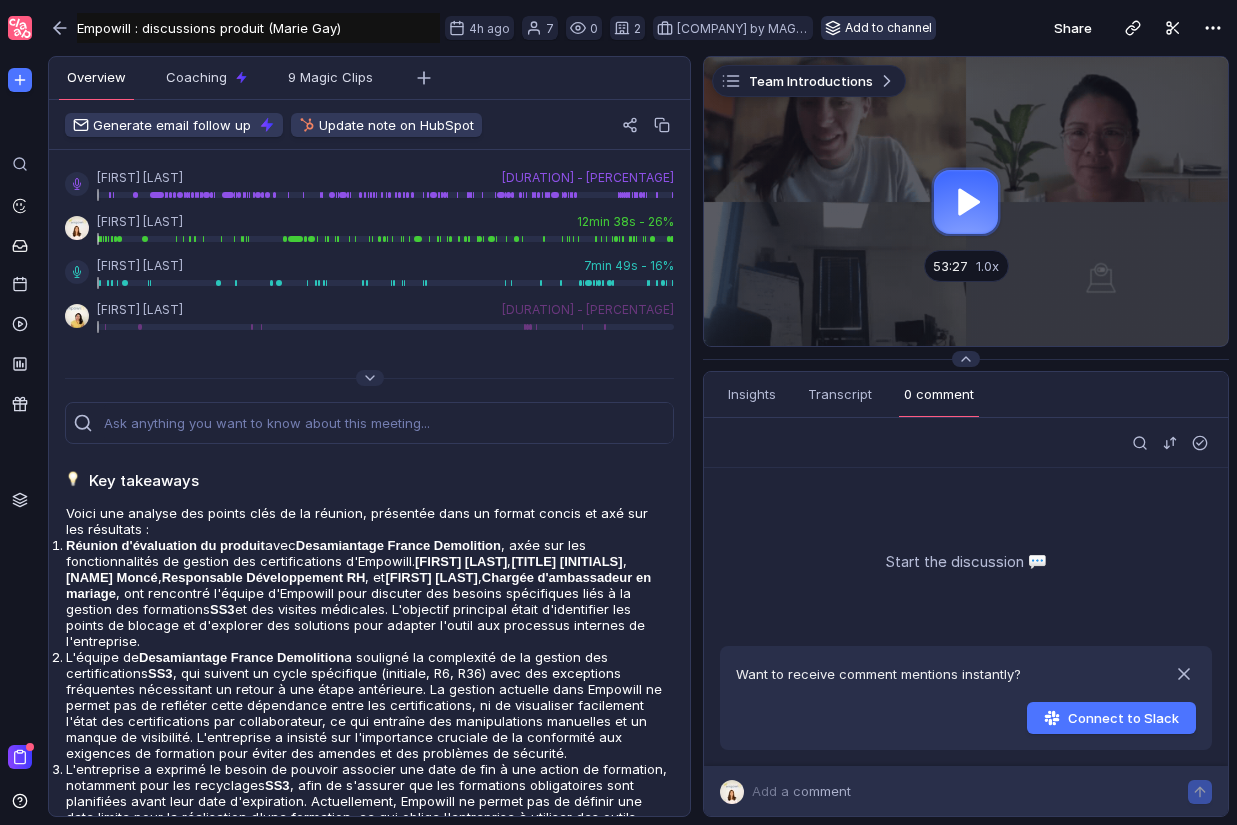 click on "Add to channel" at bounding box center (878, 28) 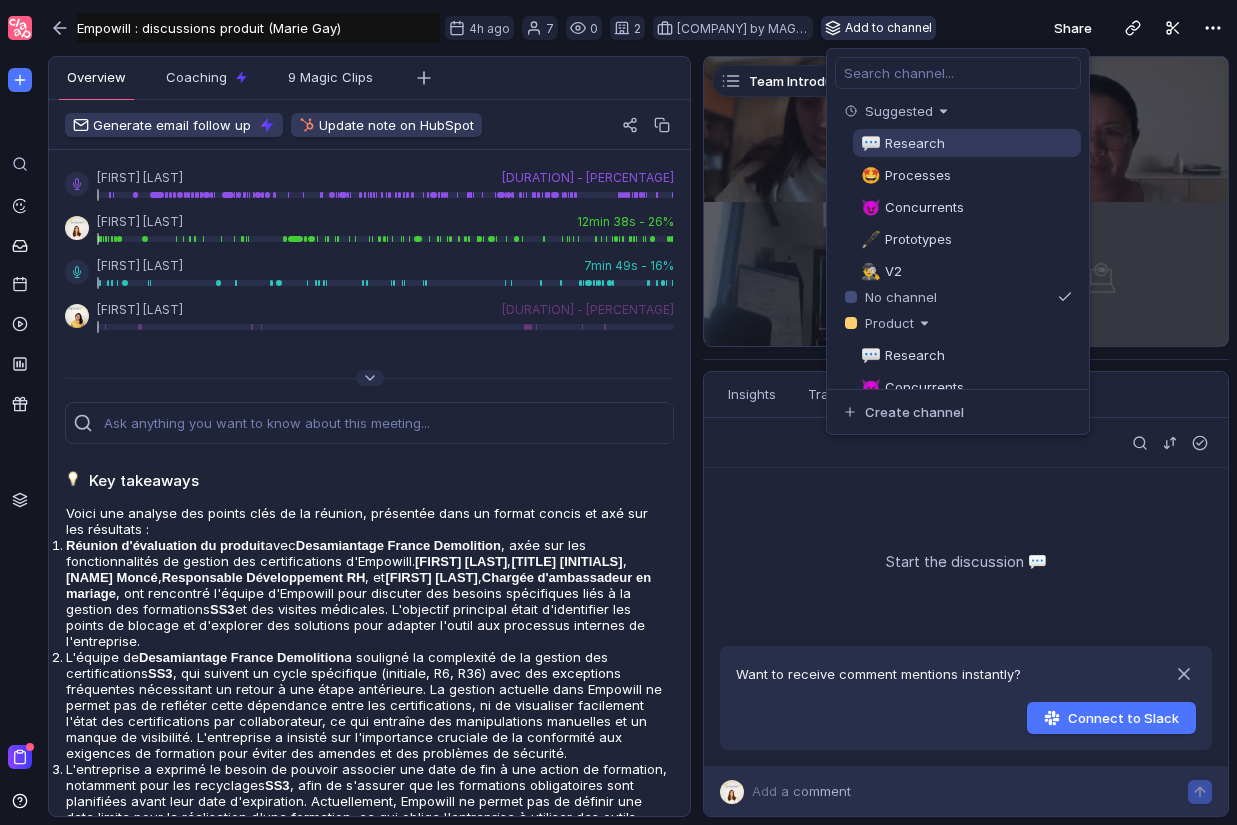 click on "💬 Research" at bounding box center [967, 143] 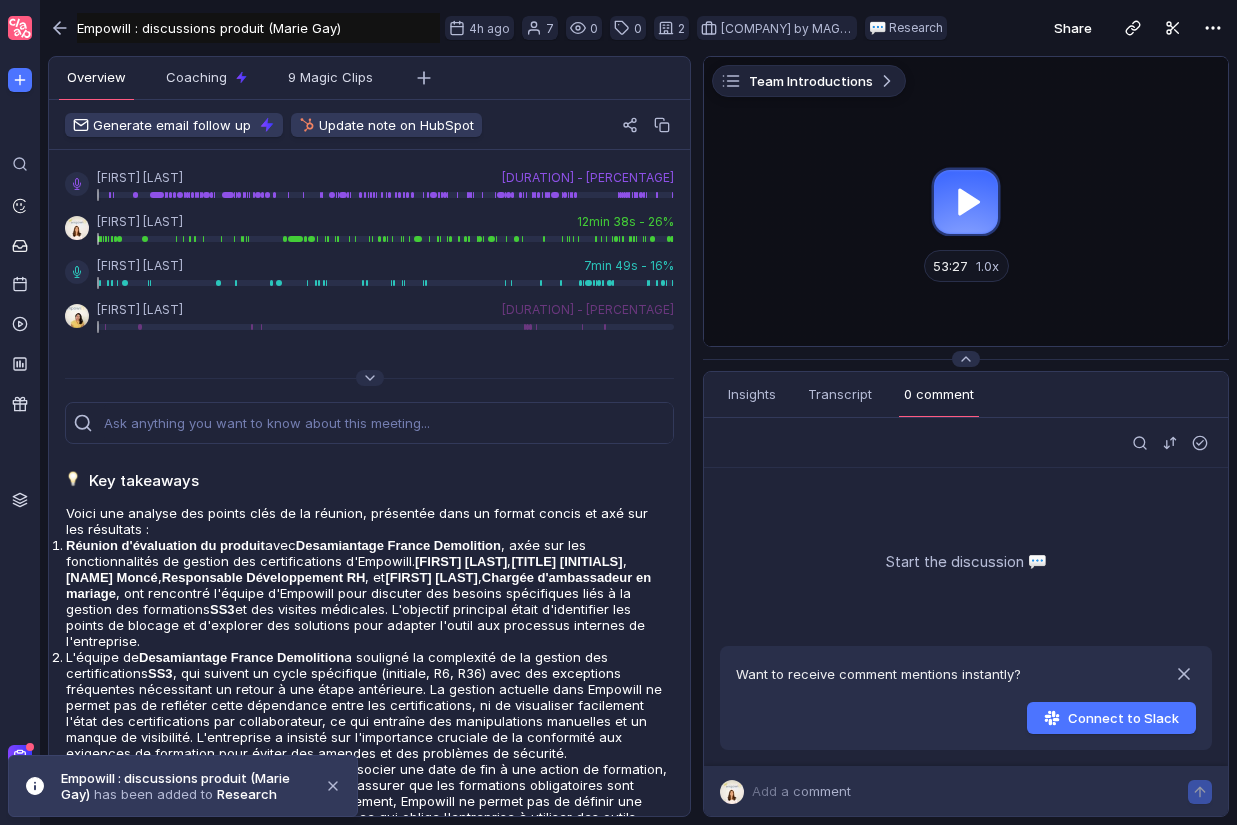 click at bounding box center [22, 25] 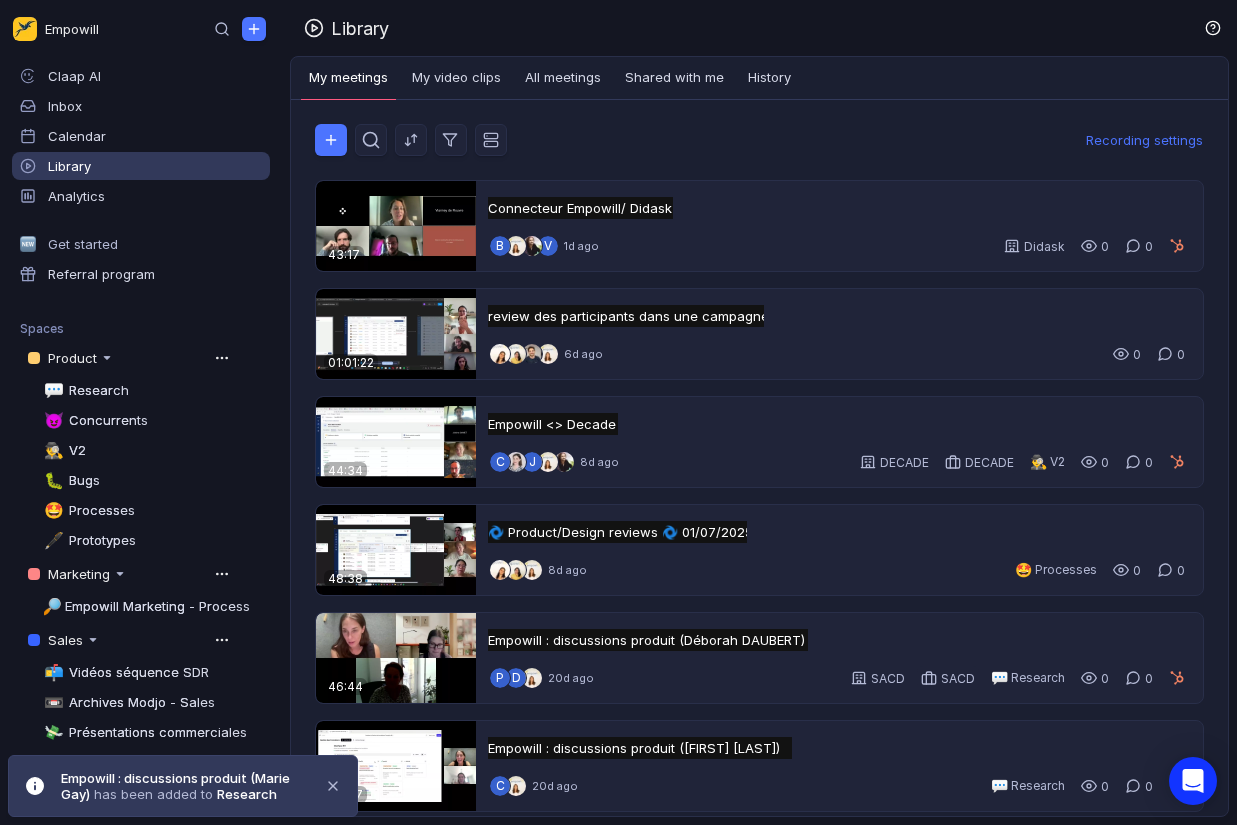 click on "Inbox" at bounding box center (155, 76) 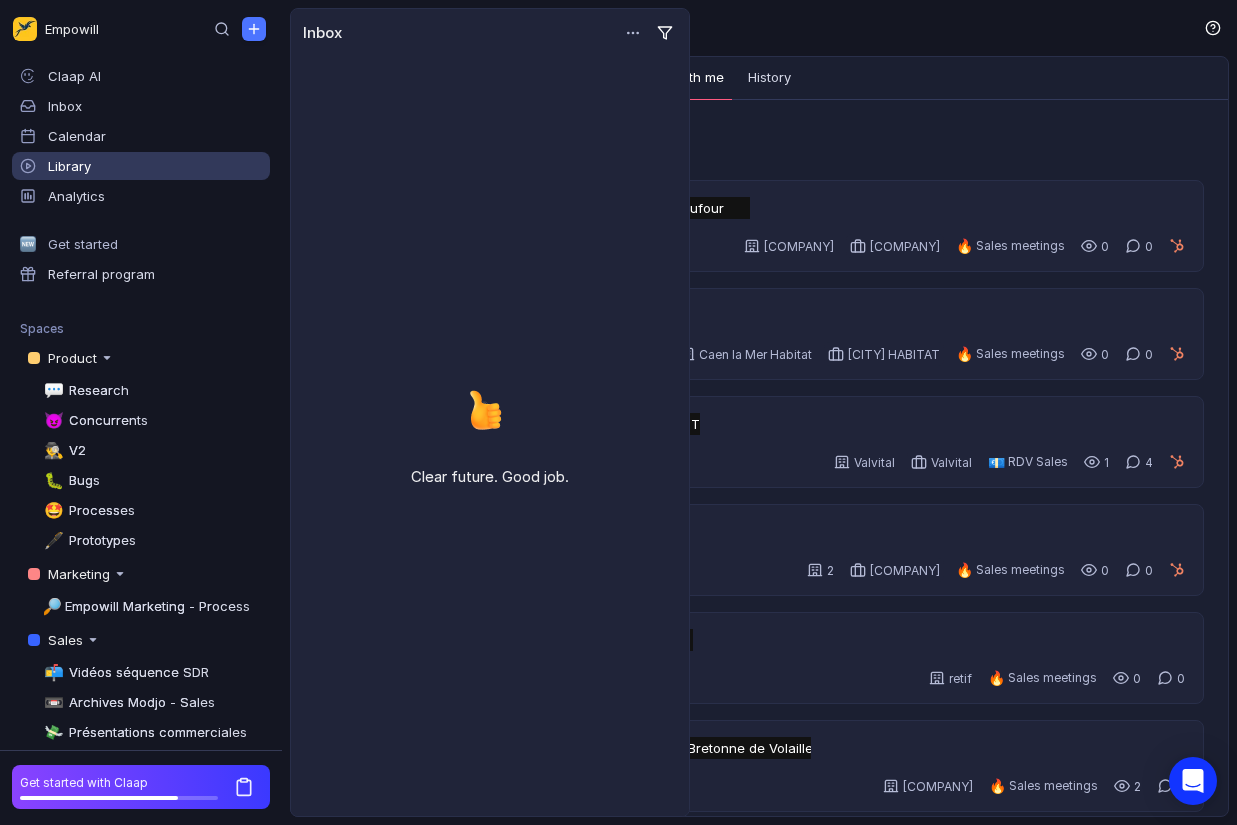 click at bounding box center [664, 33] 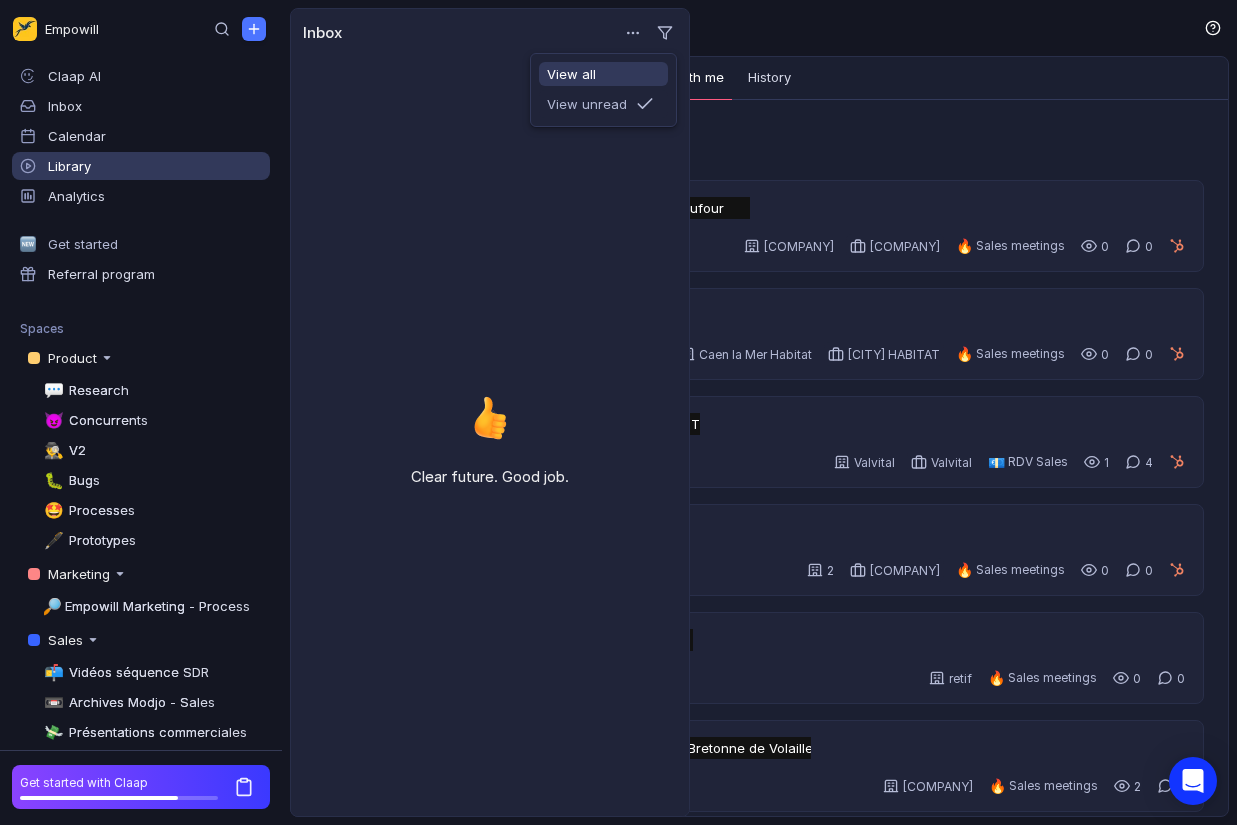 click on "View all" at bounding box center [603, 74] 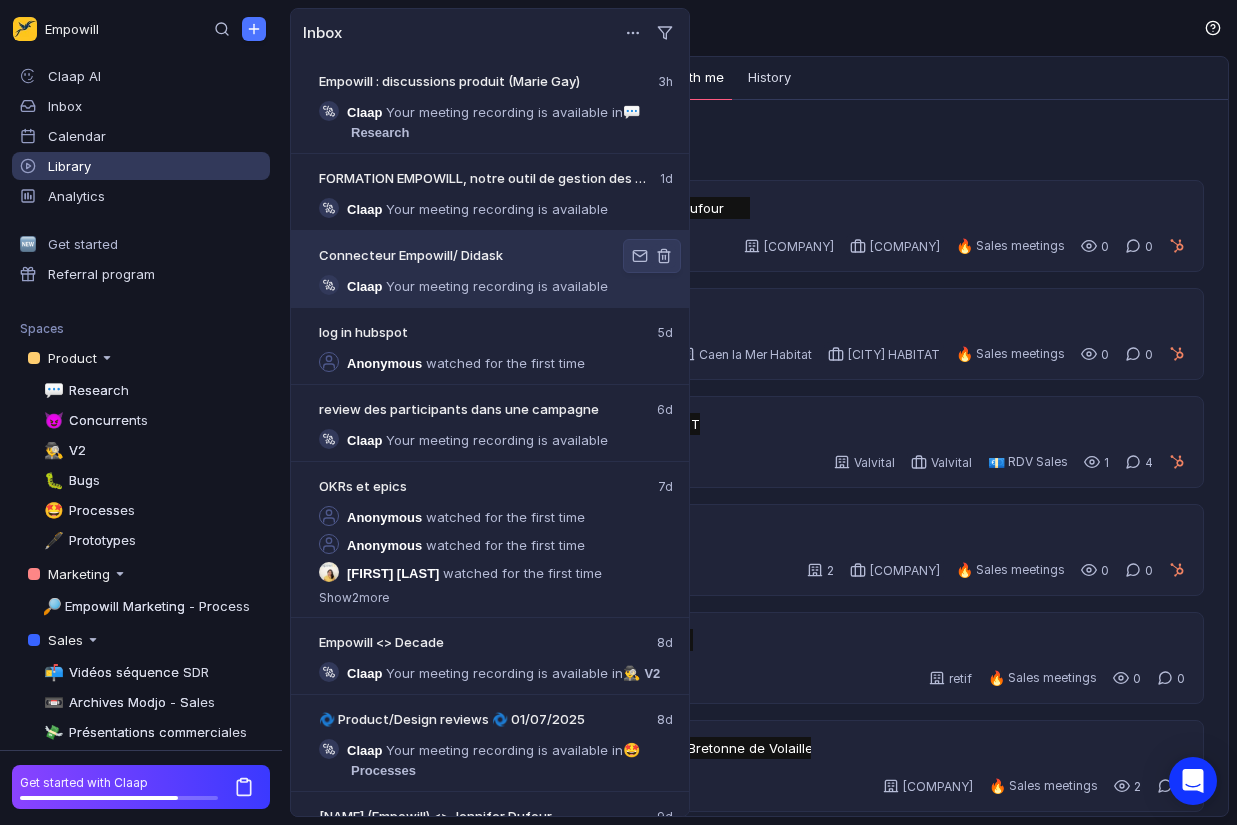 click on "Your meeting recording is available" at bounding box center (497, 286) 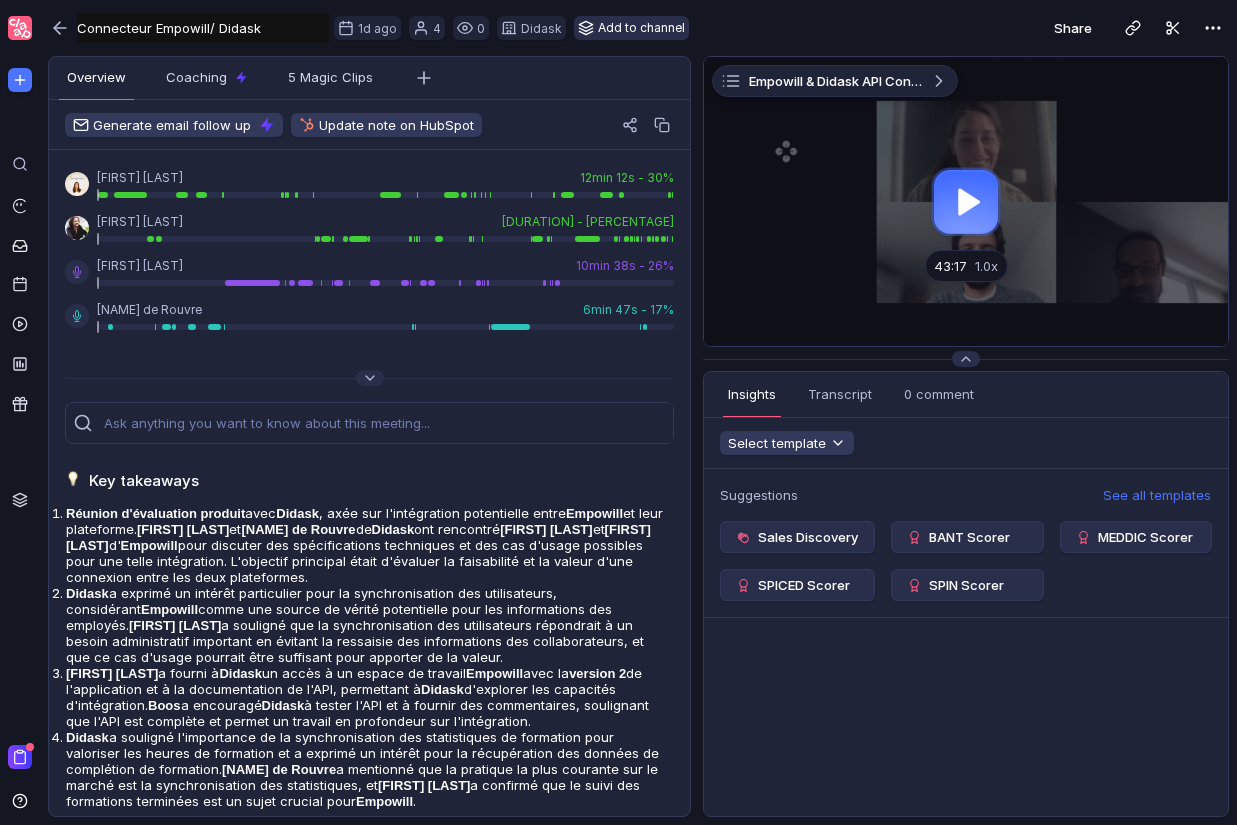 click on "Add to channel" at bounding box center [631, 28] 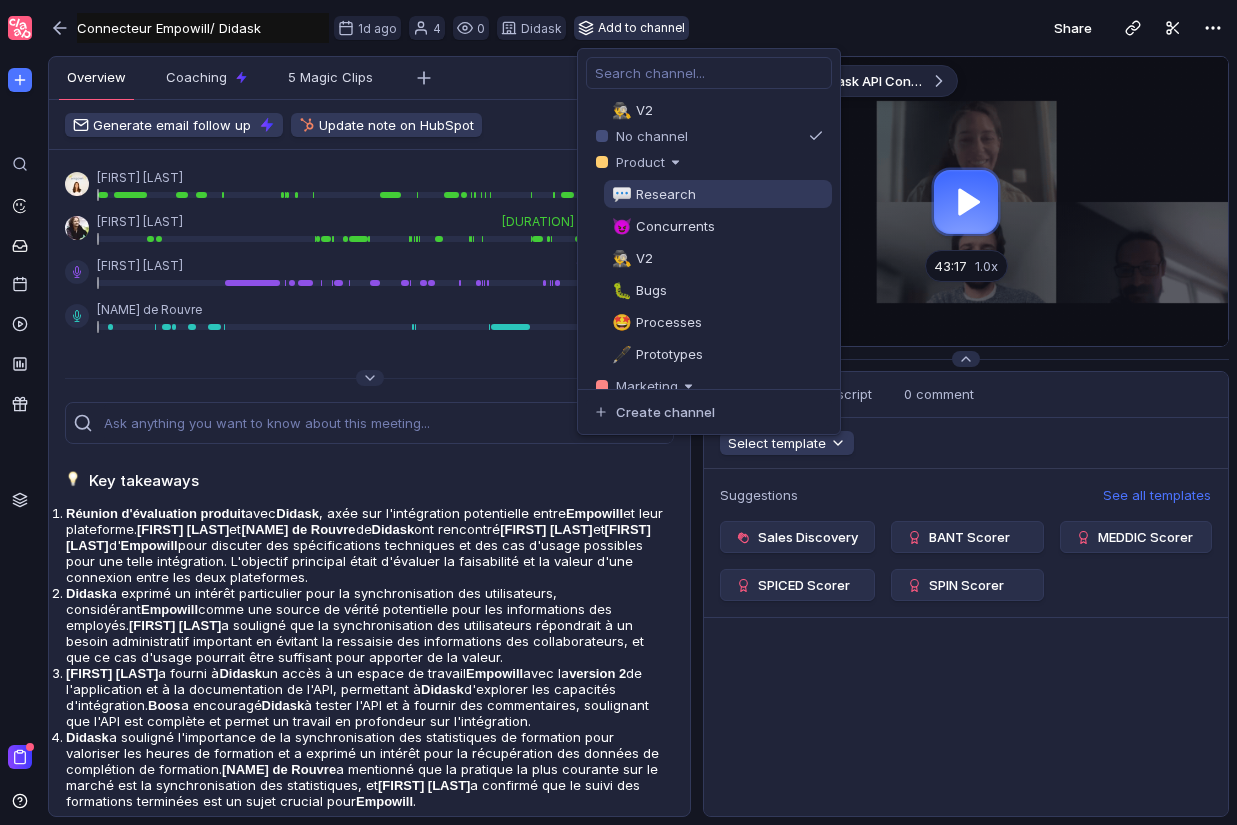 scroll, scrollTop: 161, scrollLeft: 0, axis: vertical 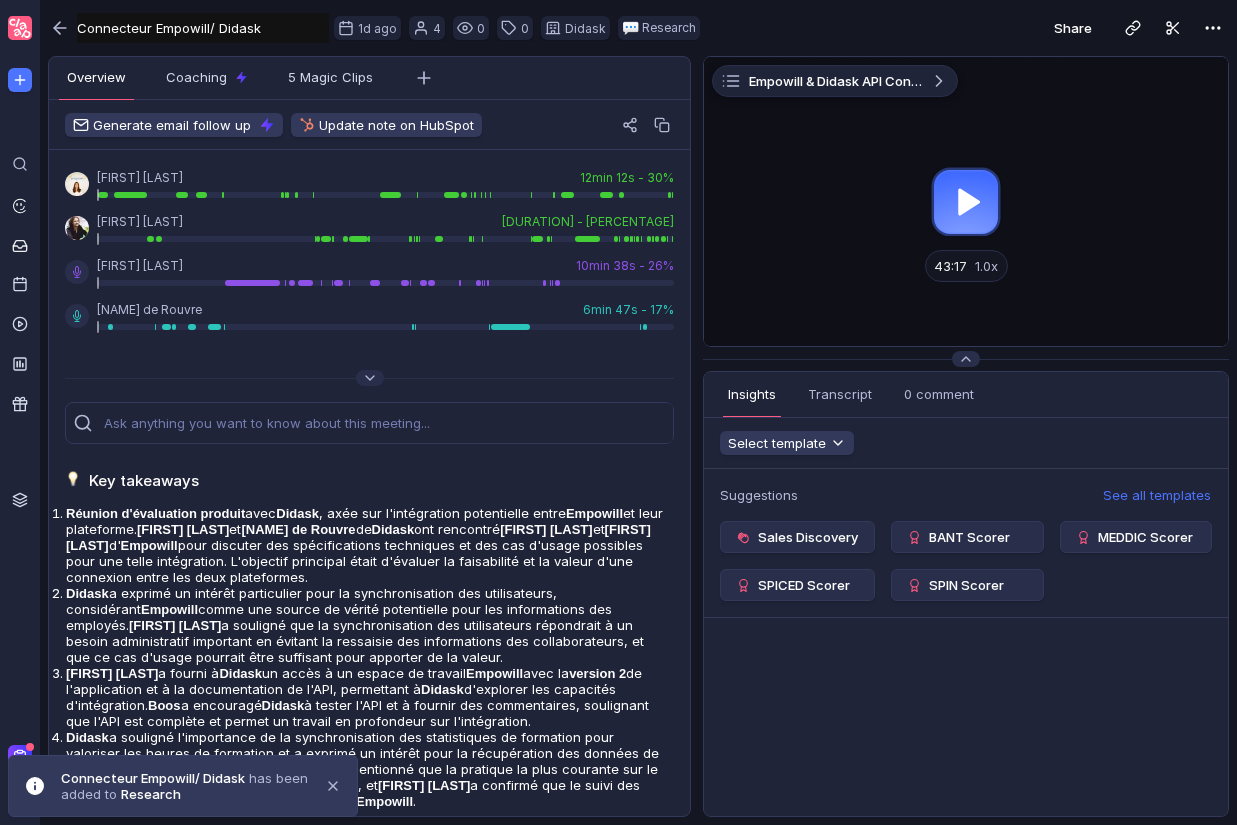 click at bounding box center [20, 28] 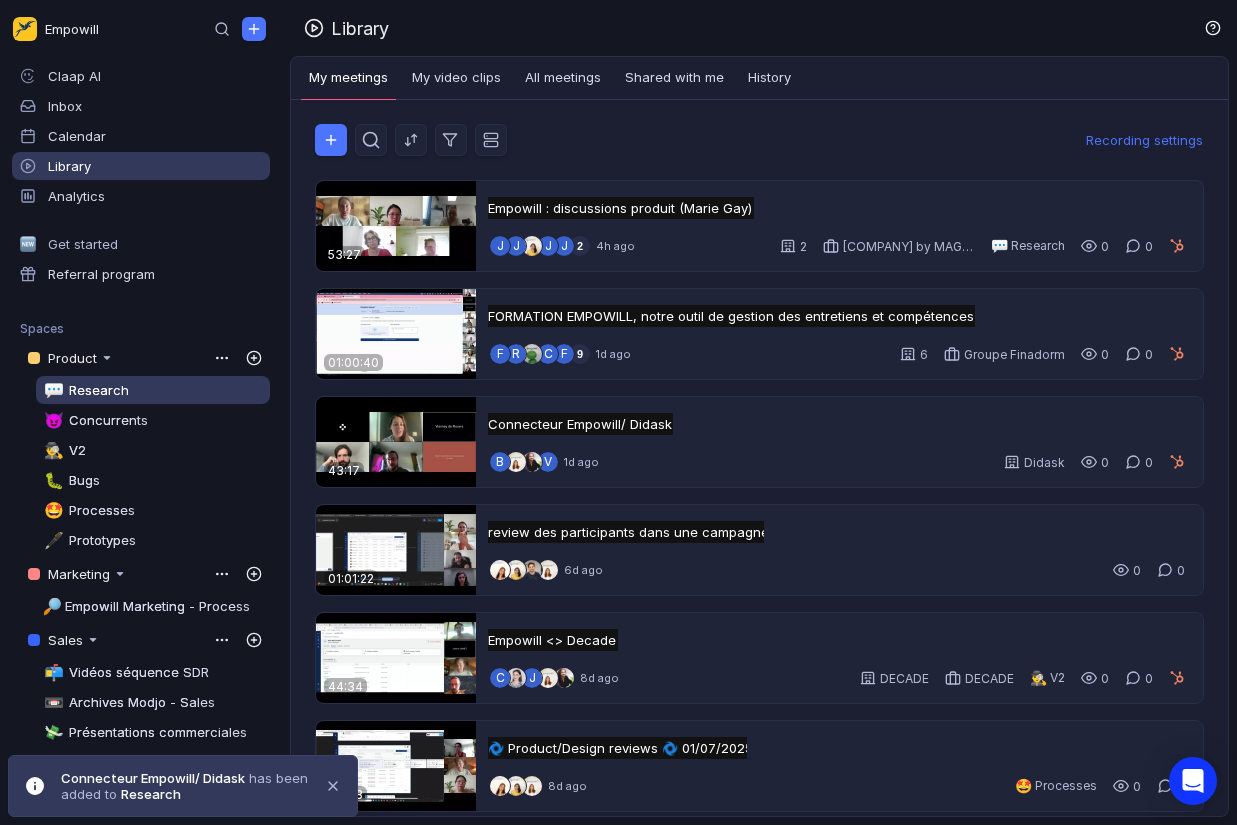 click on "💬 Research" at bounding box center [153, 390] 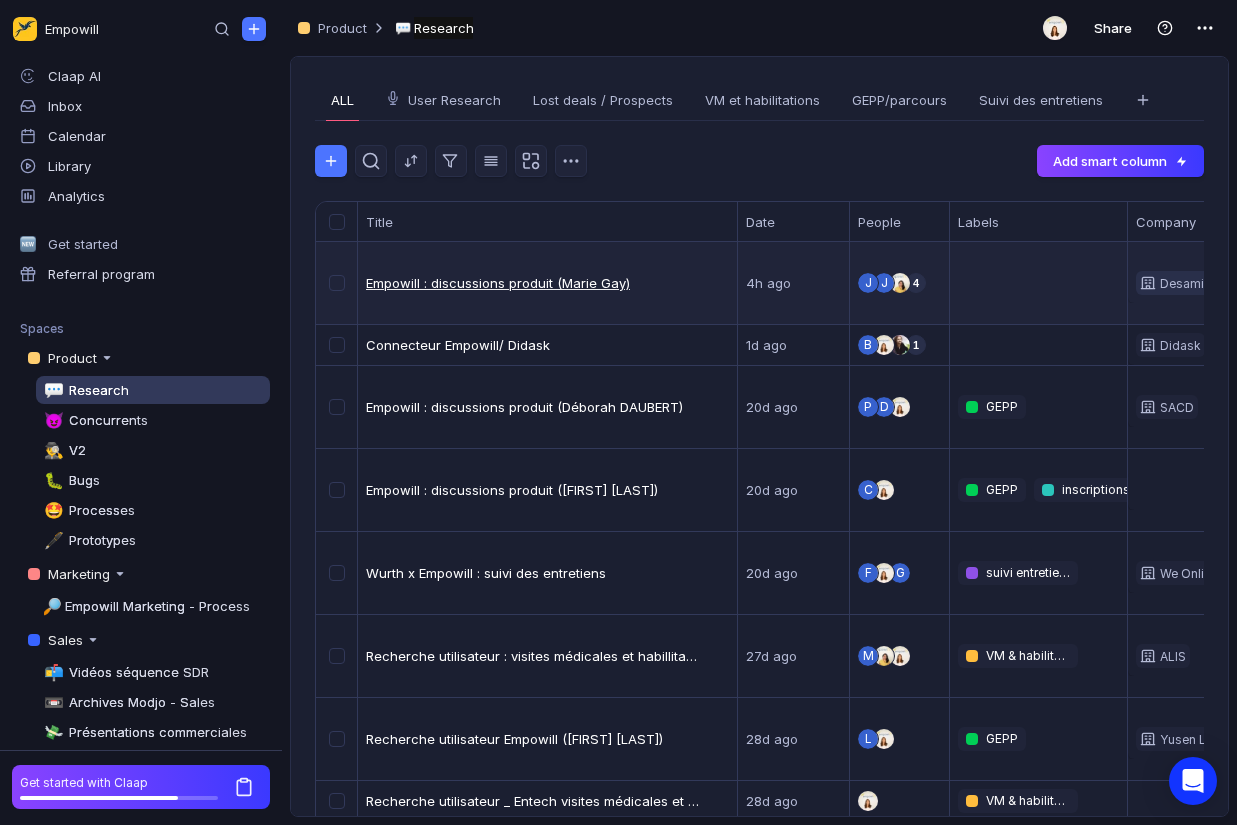 scroll, scrollTop: 186, scrollLeft: 0, axis: vertical 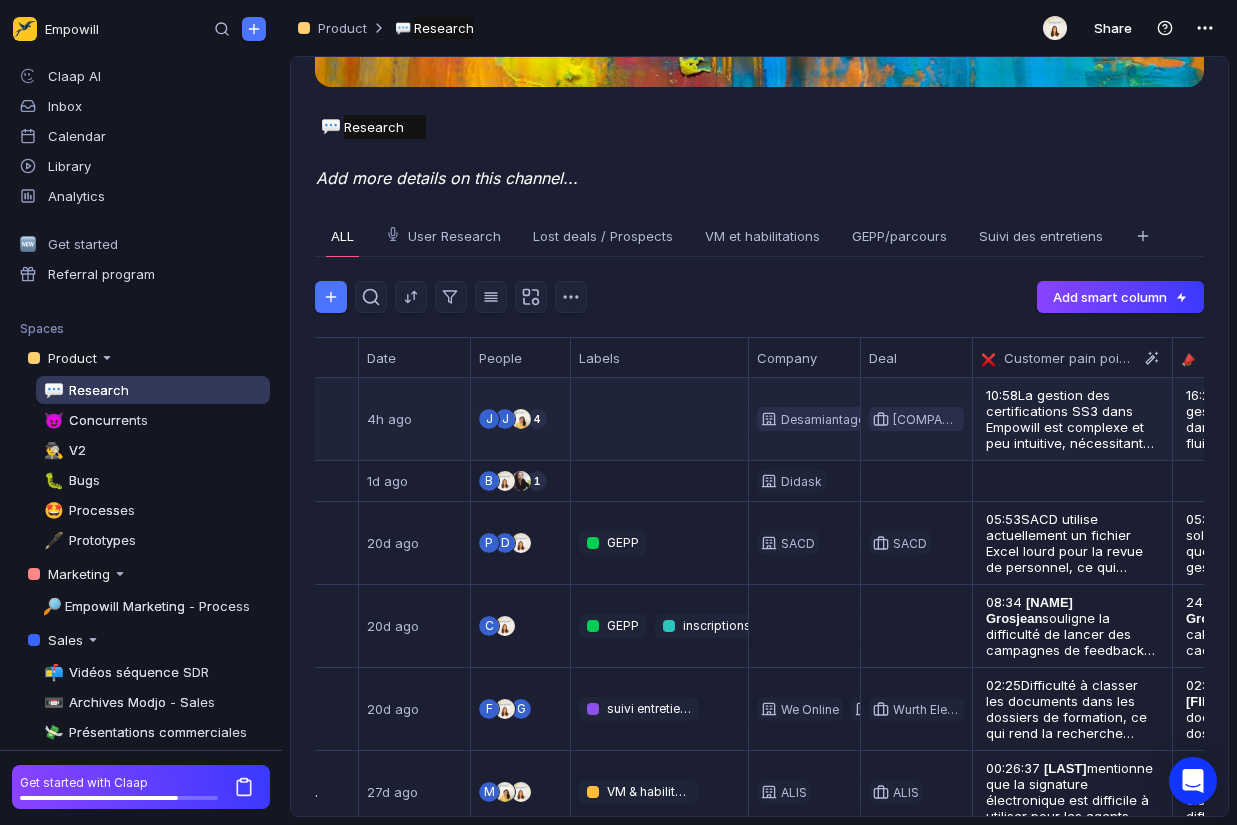 click at bounding box center [659, 419] 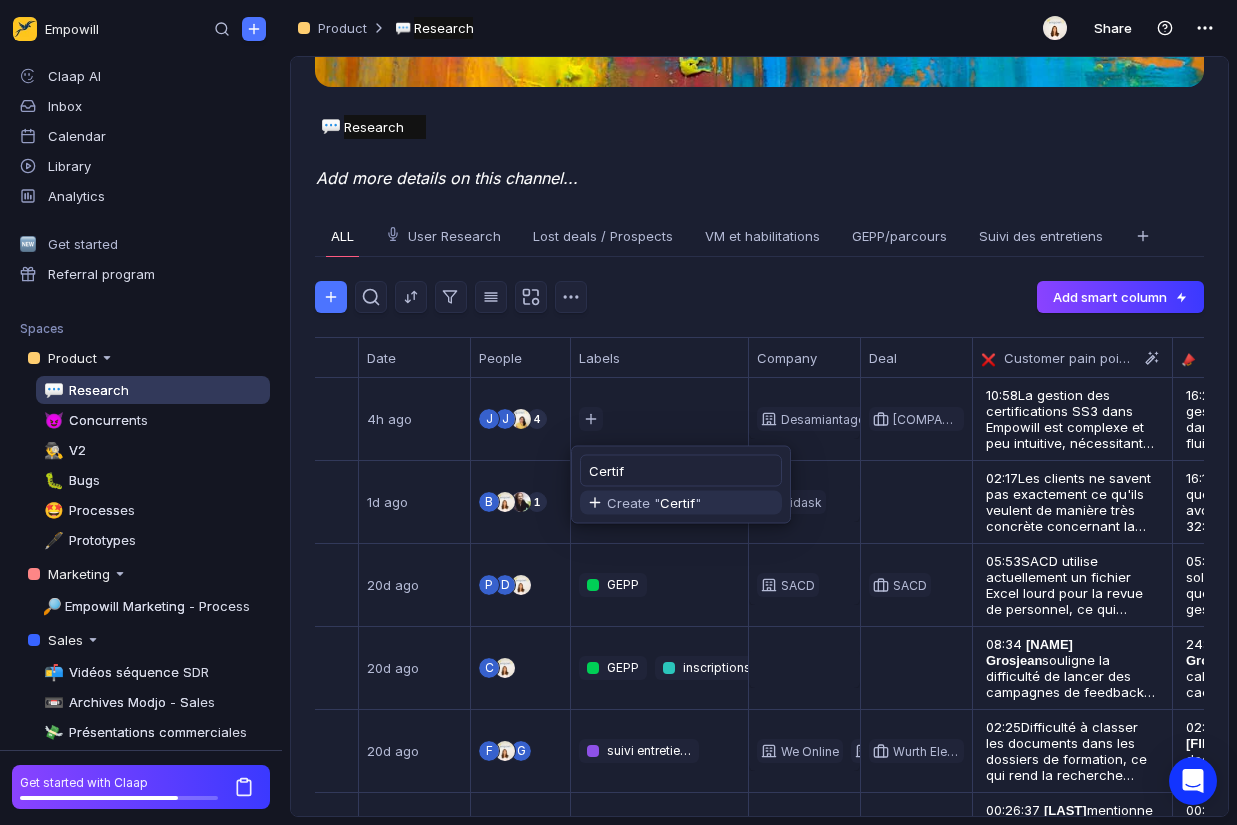 type on "Certifi" 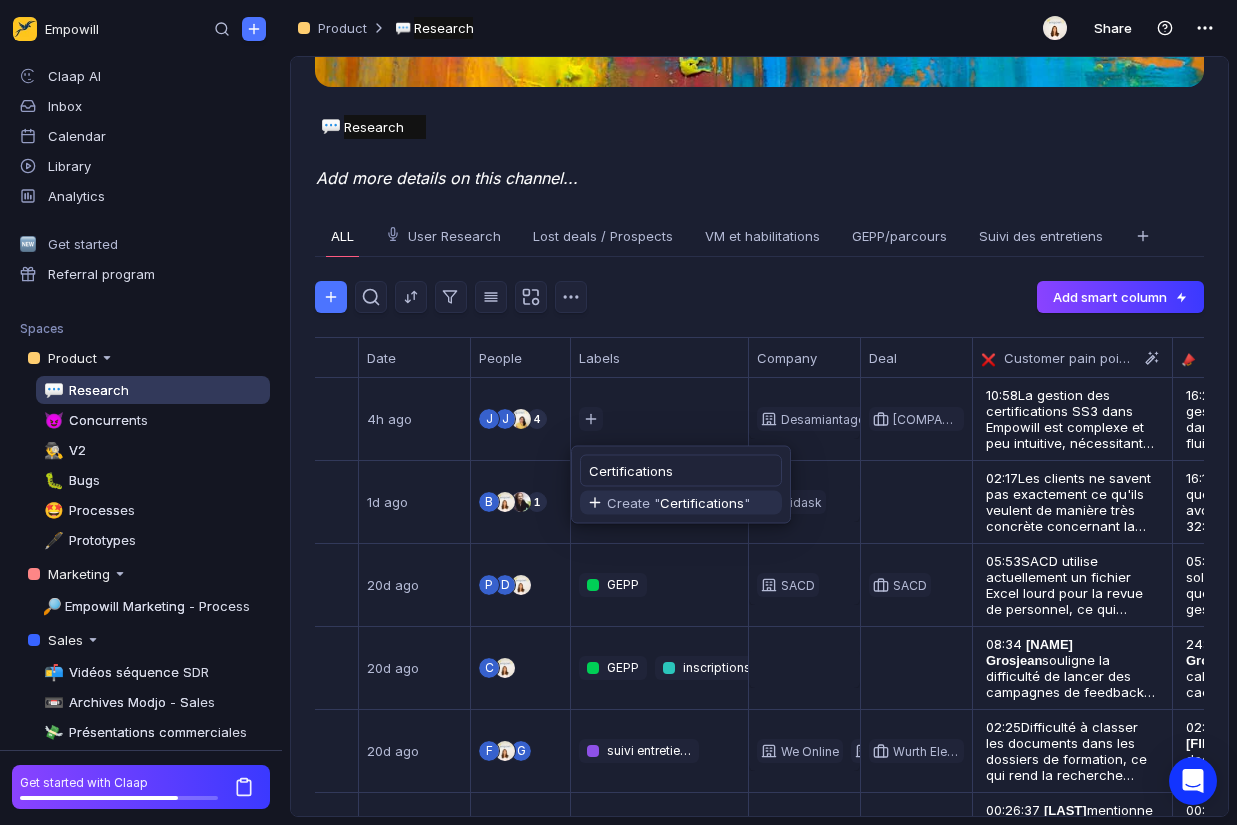type 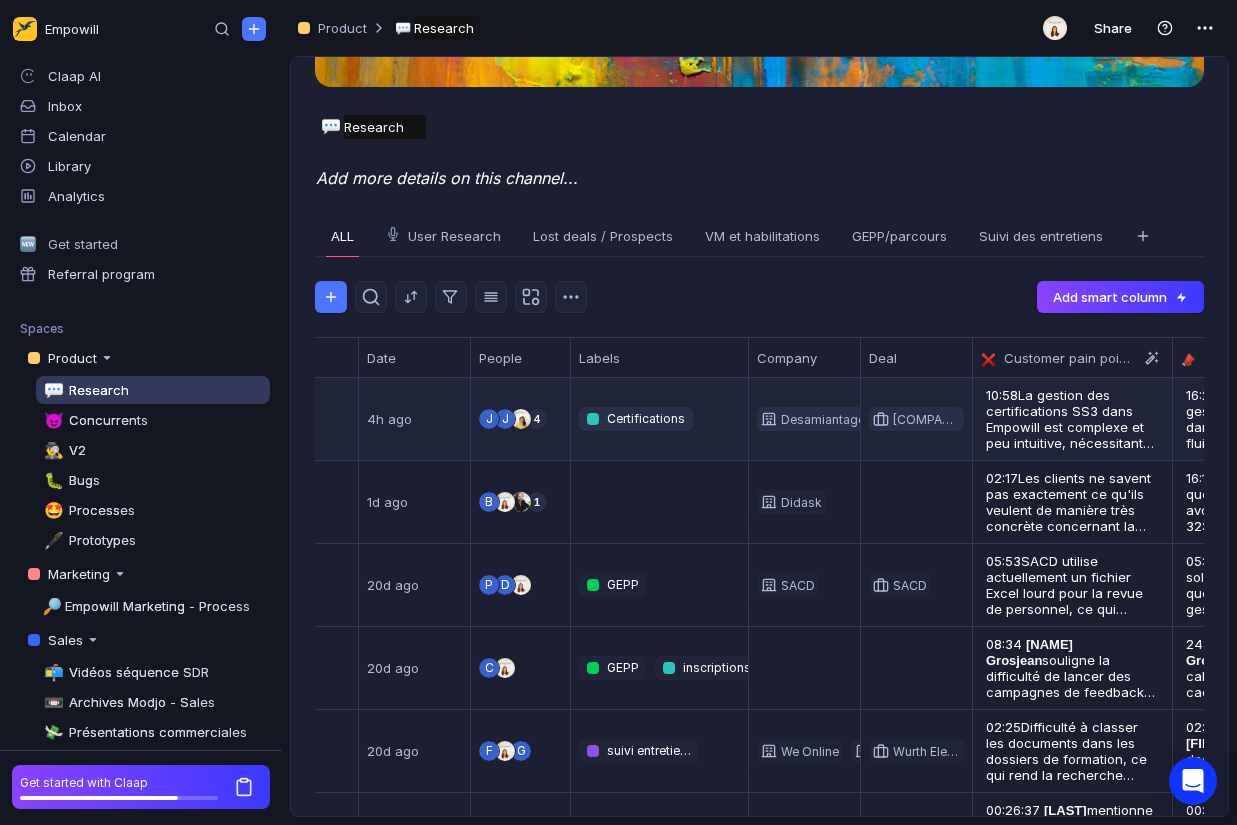 click on "Certifications" at bounding box center (659, 419) 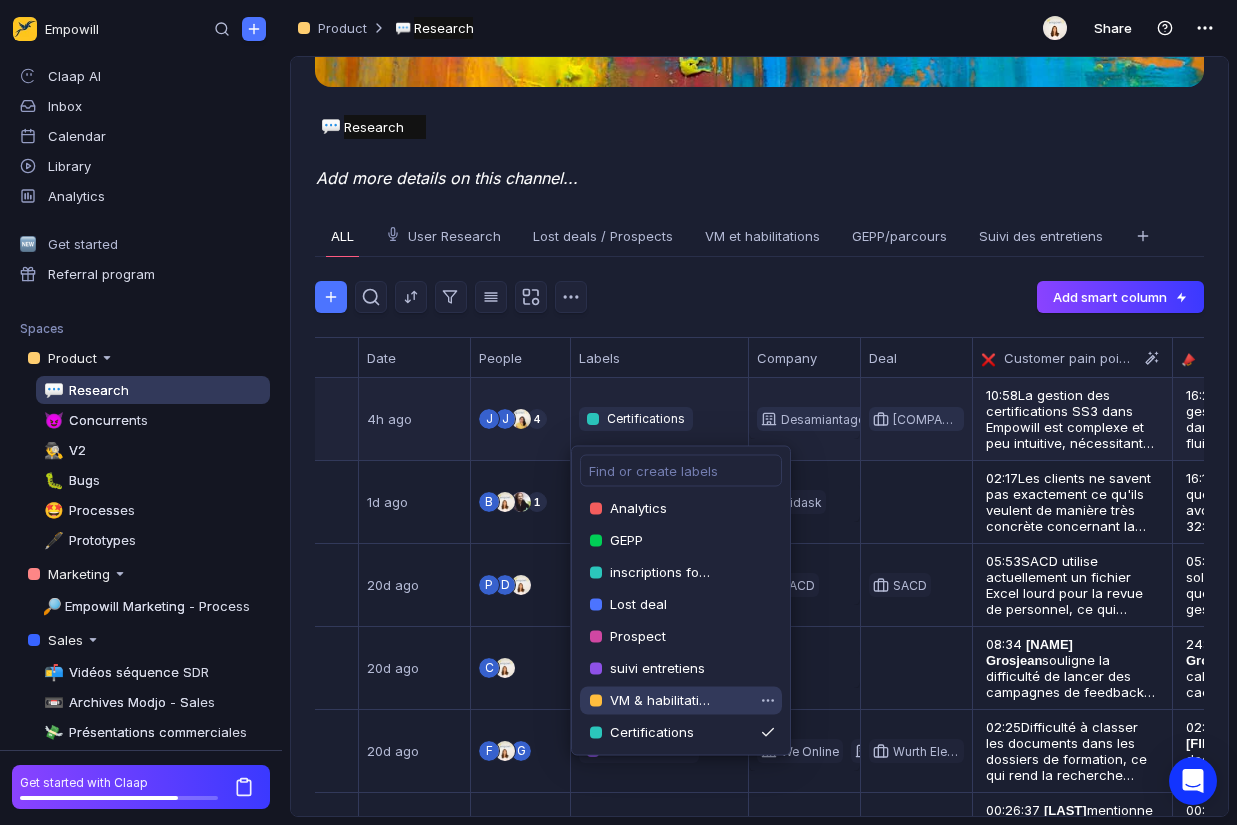 click on "VM & habilitations" at bounding box center (638, 509) 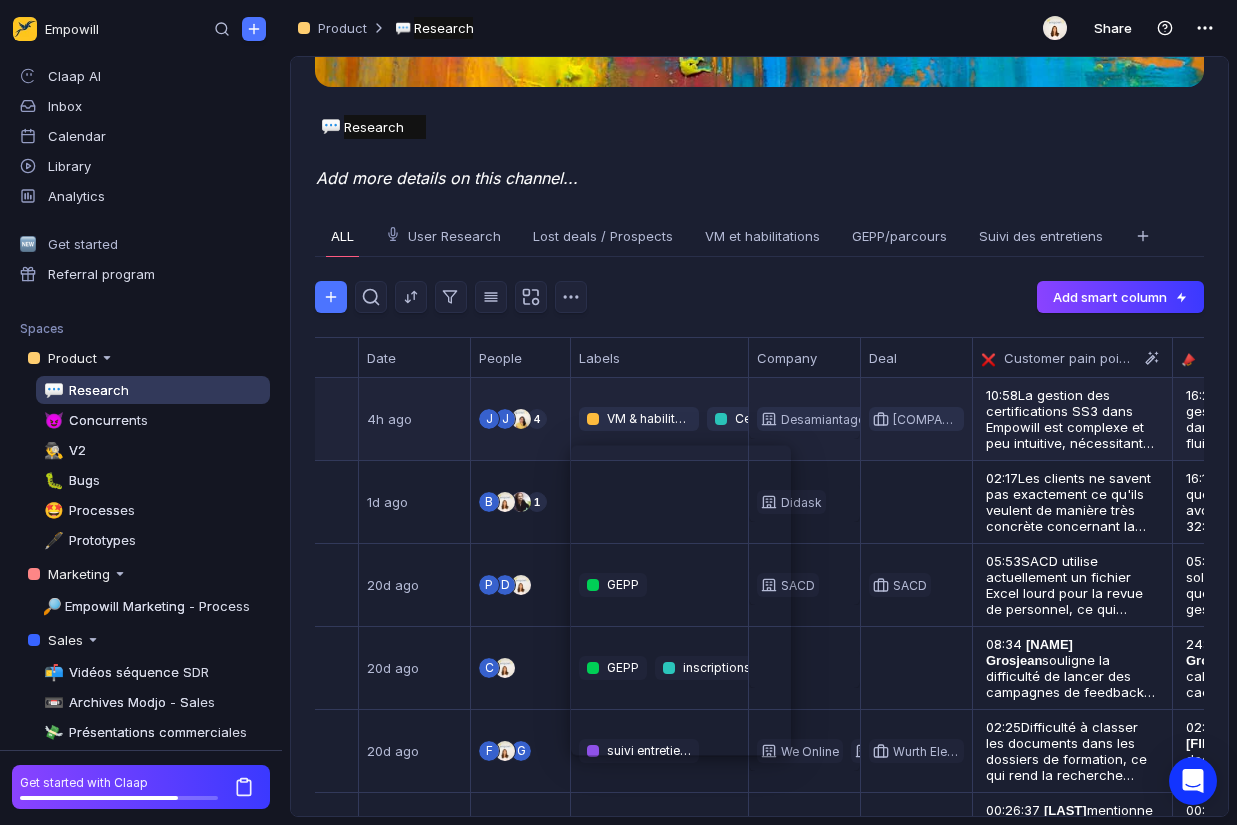 click on "Author Label Created Duration Deal close Deal owner Deal type Deal stage Edited Title Interactivity score Longest user story Longest monologue Talk / Listen ratio Patience Question rate Manual Add smart column" at bounding box center (759, 297) 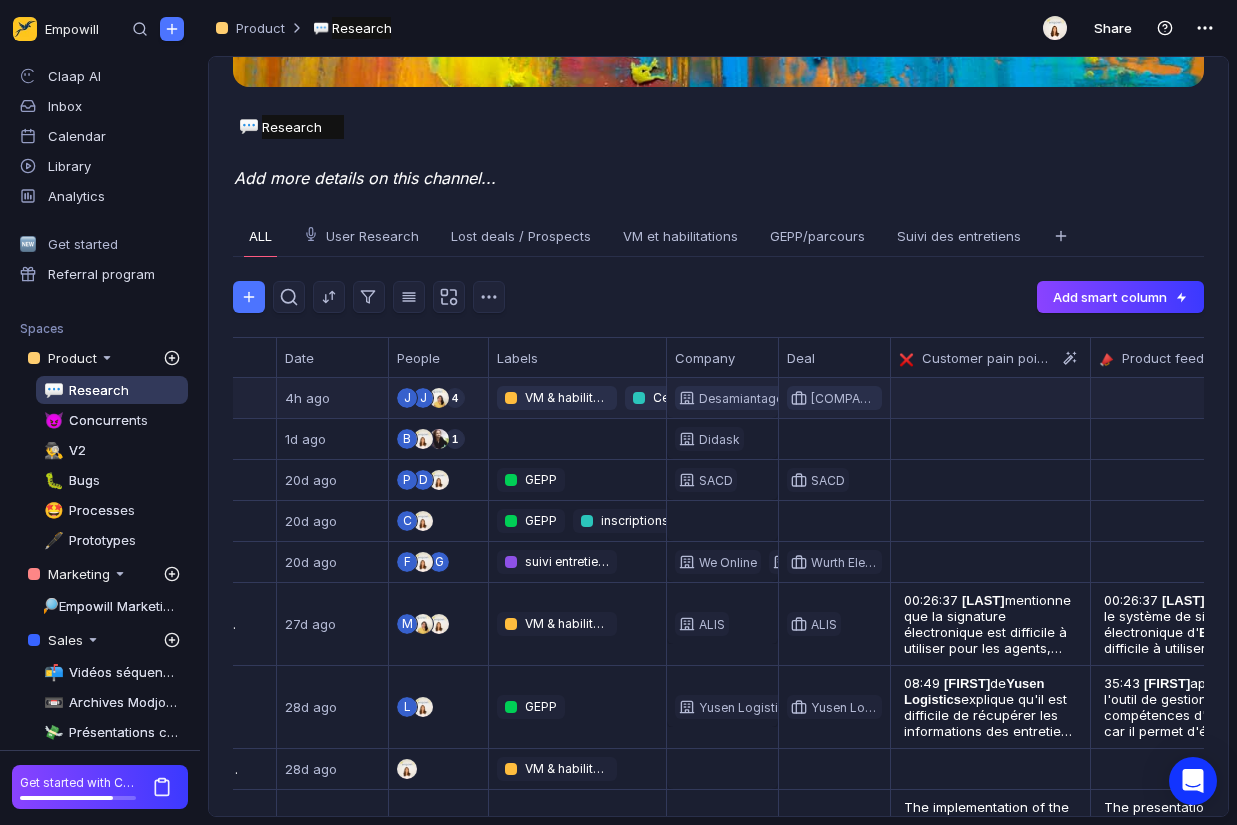 drag, startPoint x: 280, startPoint y: 232, endPoint x: 175, endPoint y: 224, distance: 105.30432 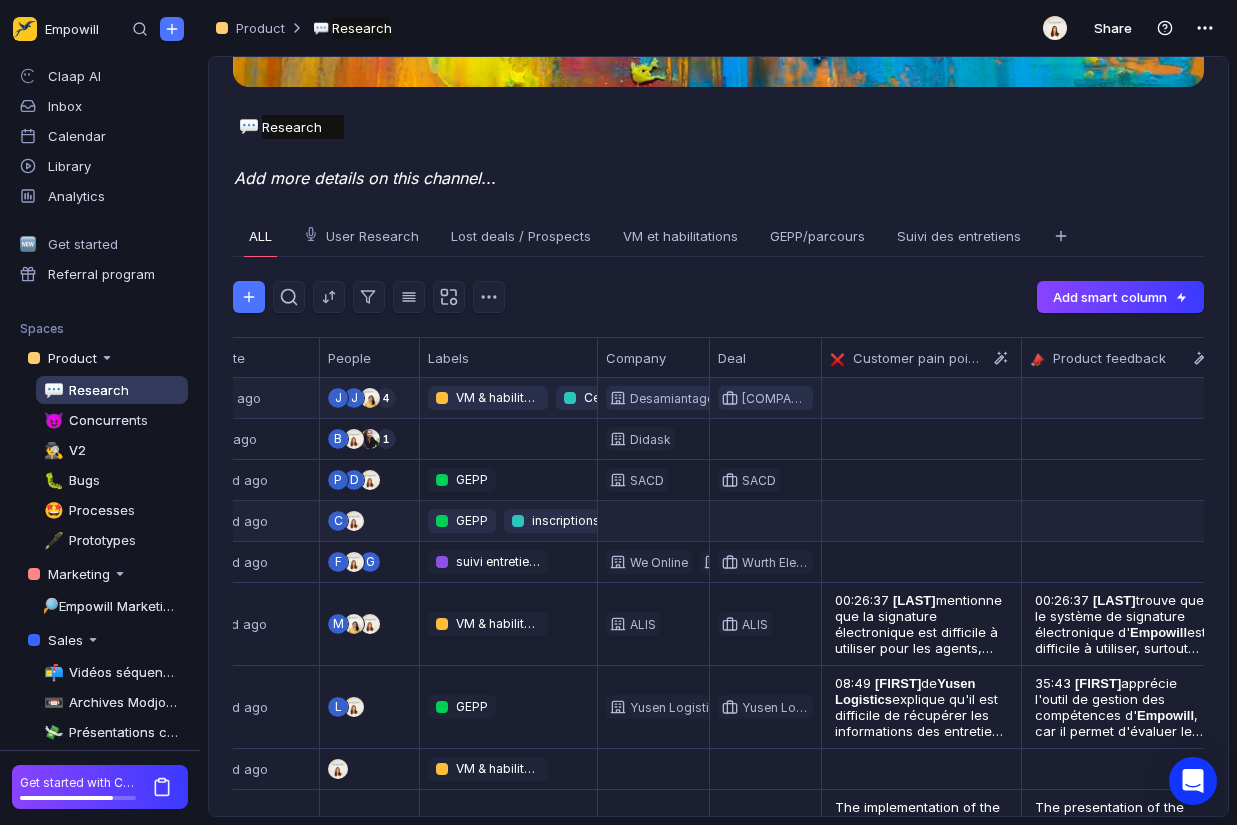 scroll, scrollTop: 0, scrollLeft: 458, axis: horizontal 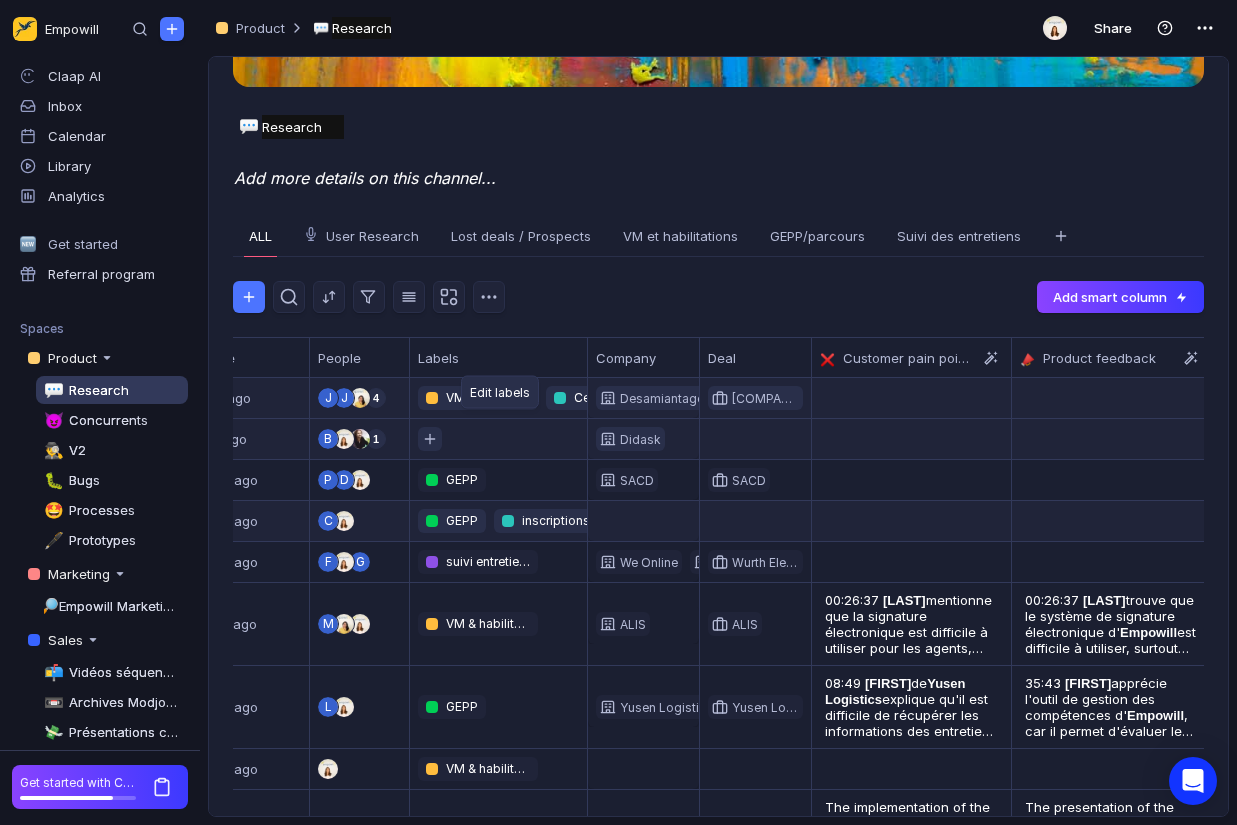 click at bounding box center (498, 439) 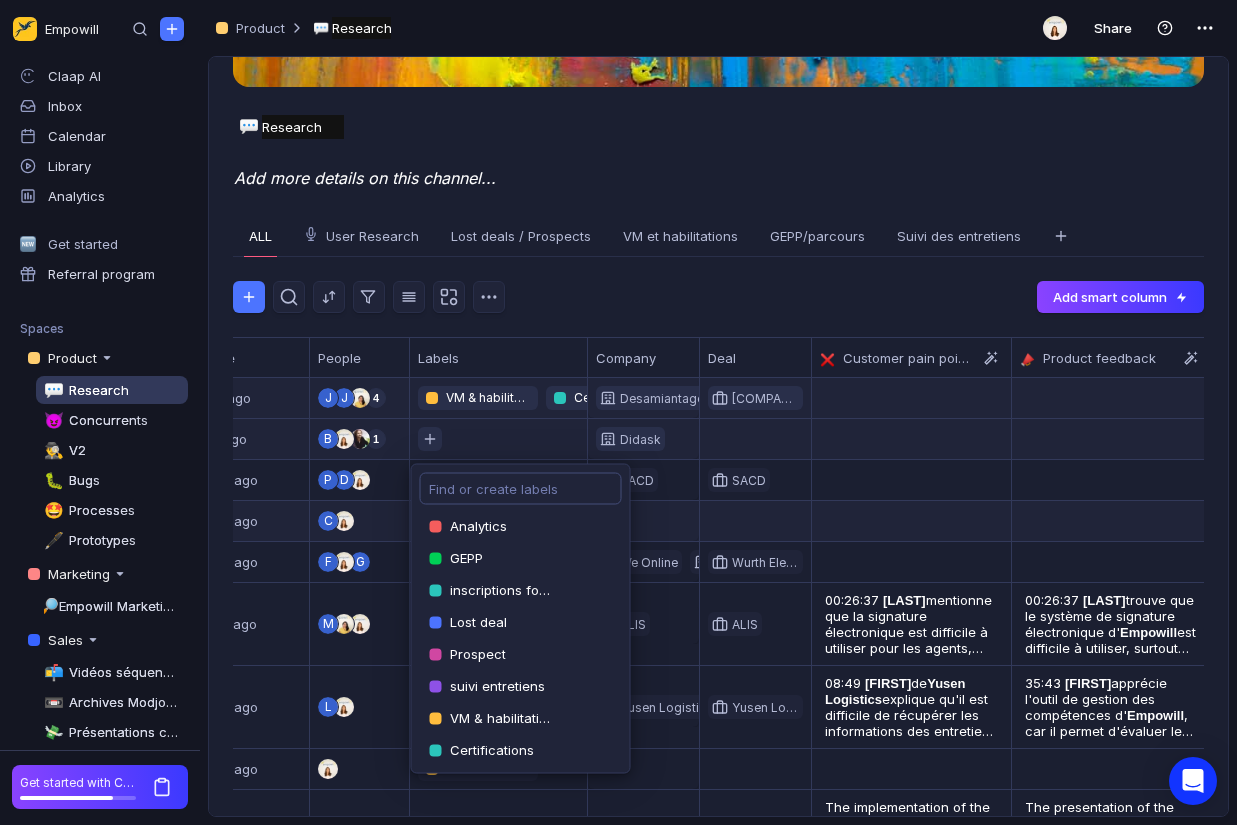 click at bounding box center [521, 489] 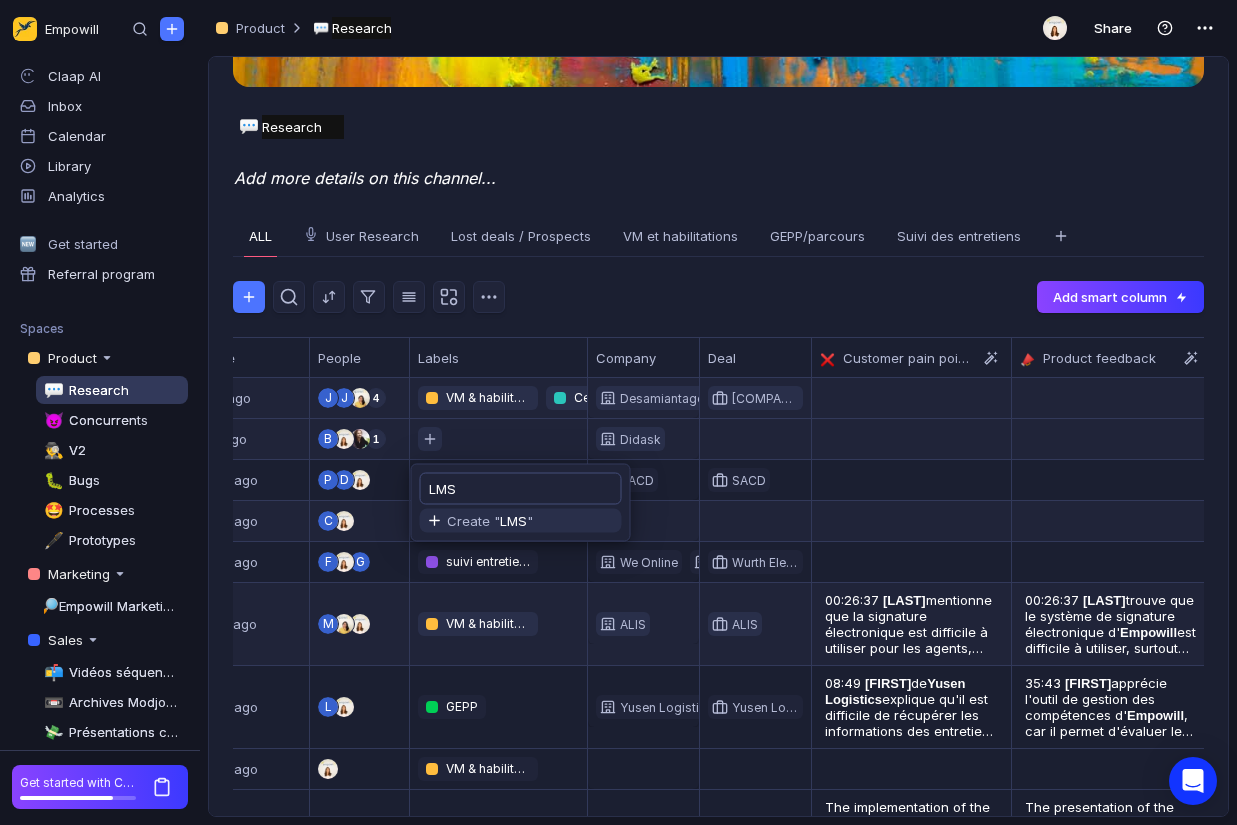 type on "LMS" 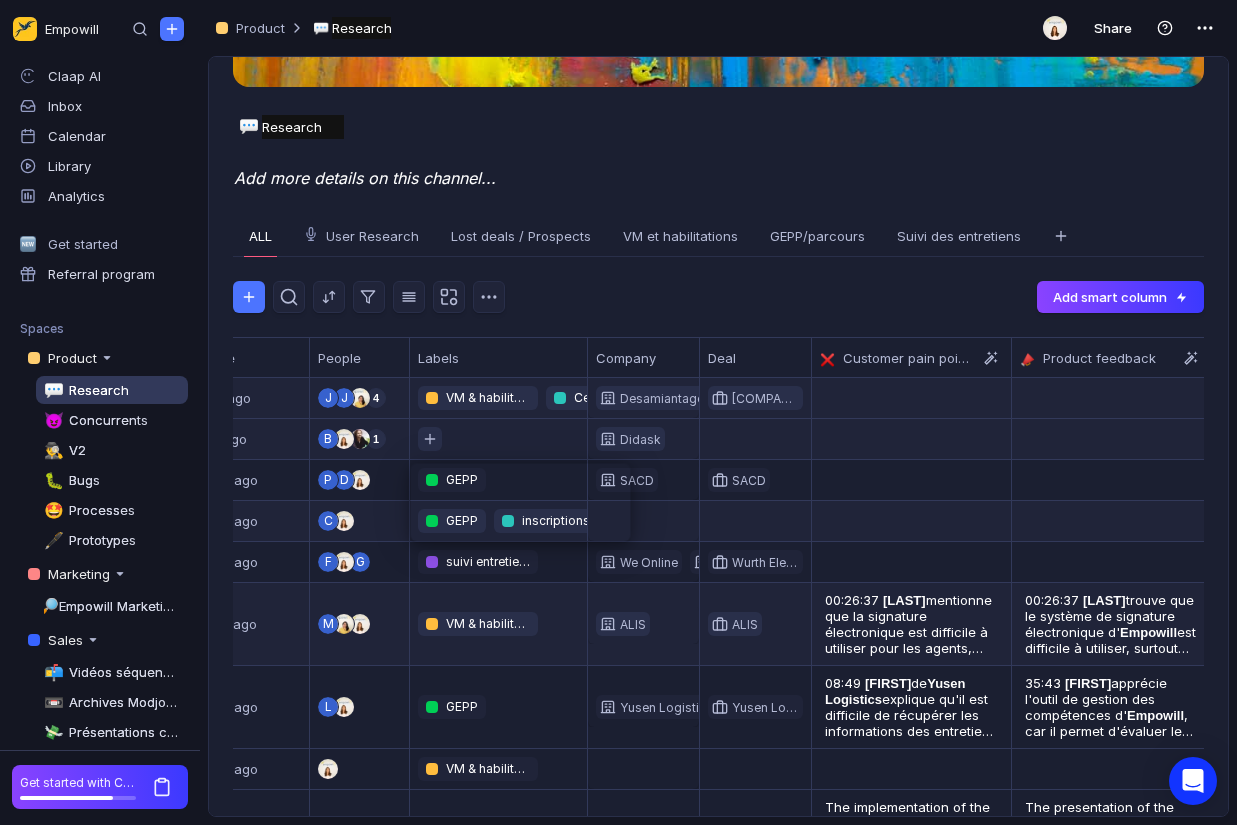 click on "VM & habilitations" at bounding box center (499, 398) 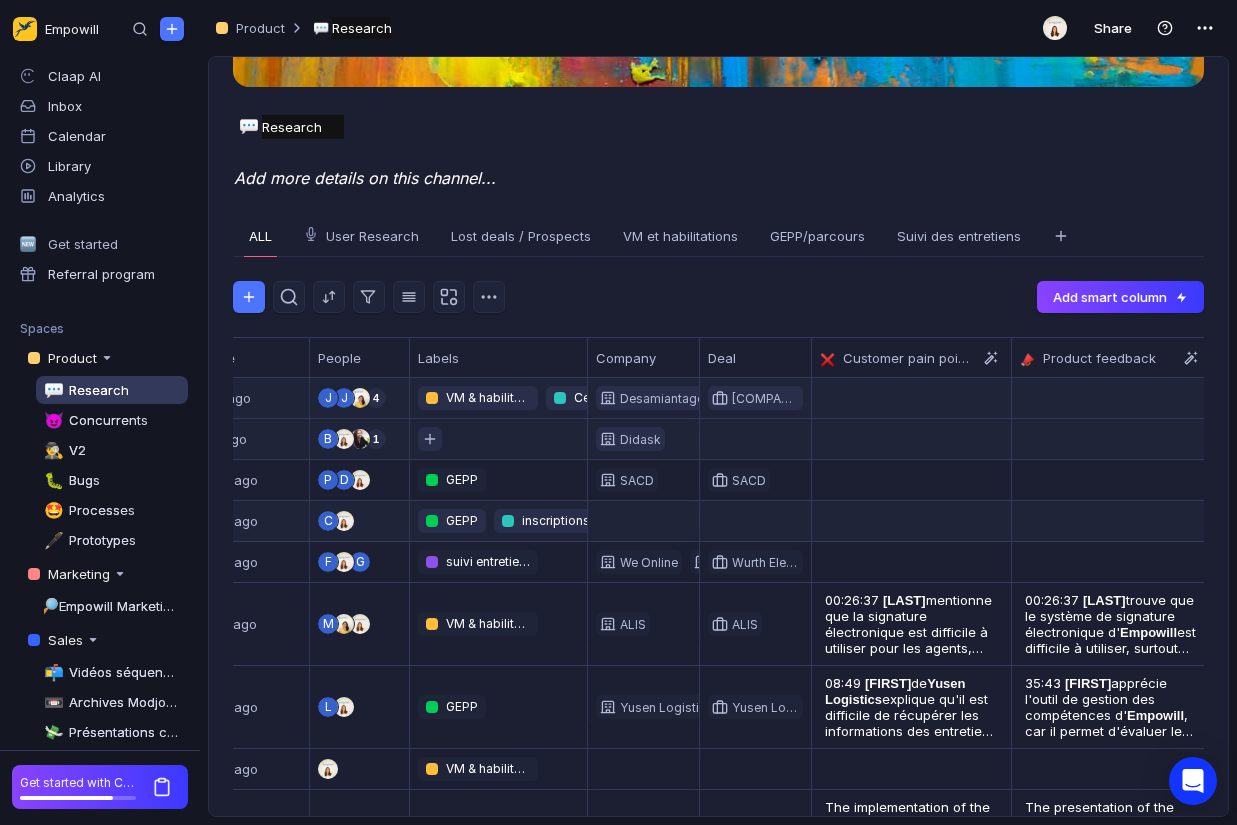 click at bounding box center [498, 439] 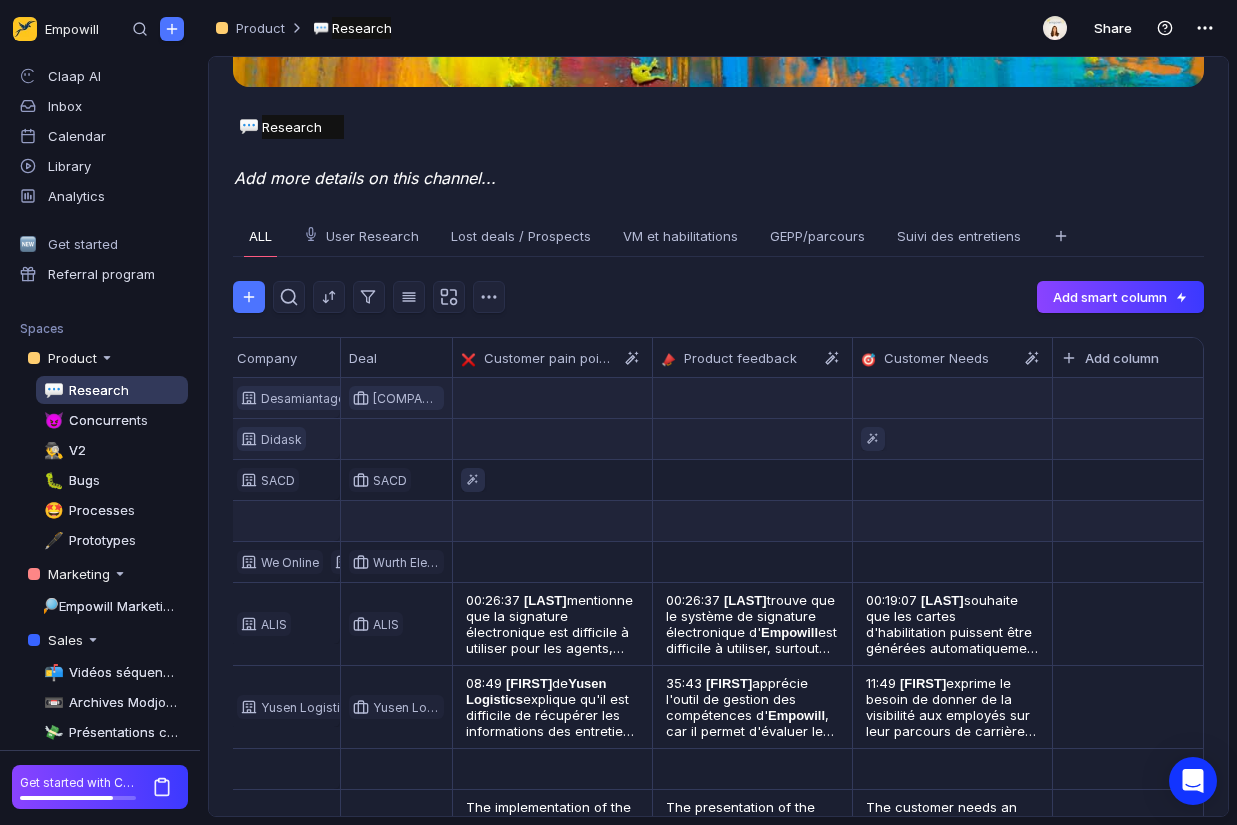 scroll, scrollTop: 0, scrollLeft: 0, axis: both 